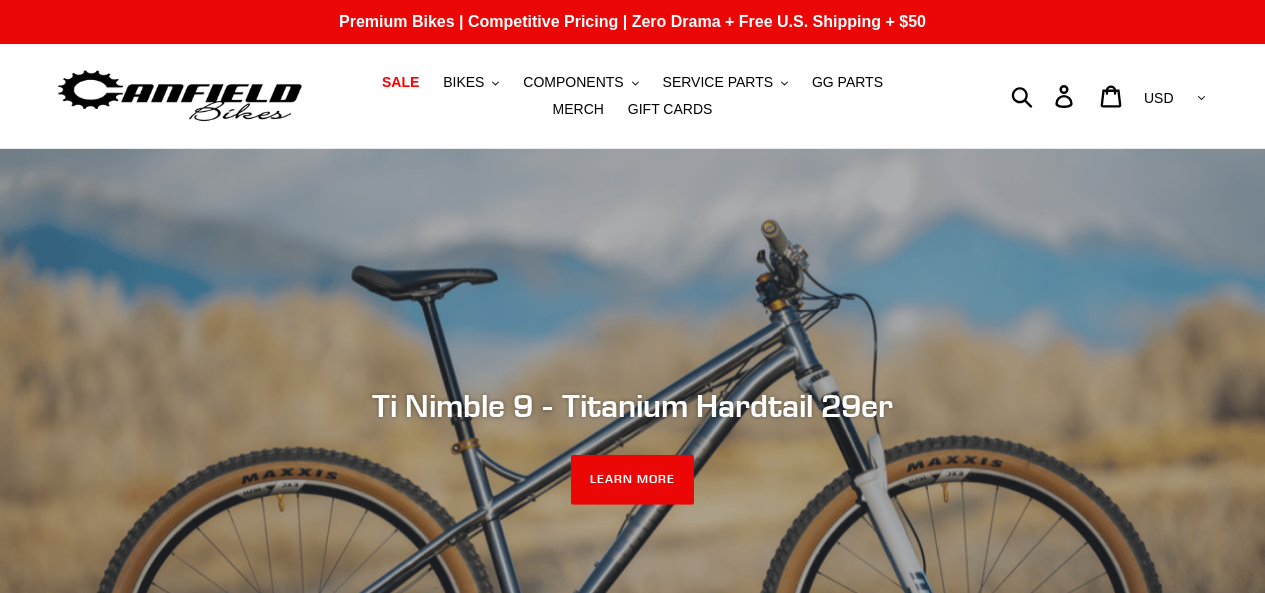 scroll, scrollTop: 0, scrollLeft: 0, axis: both 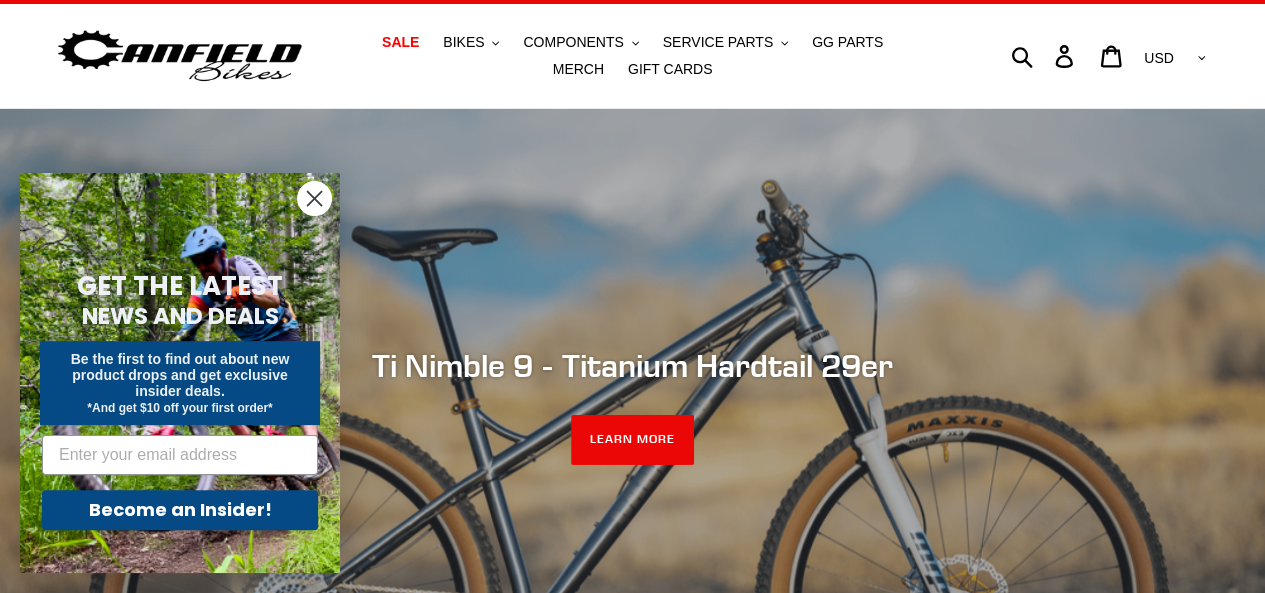click 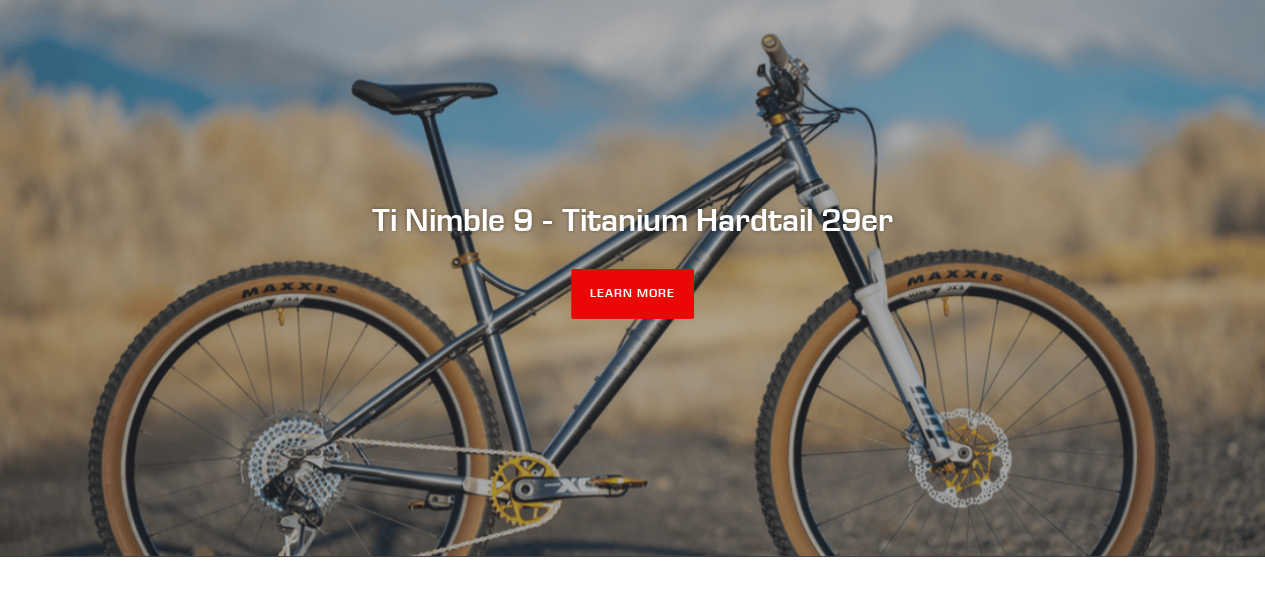 scroll, scrollTop: 253, scrollLeft: 0, axis: vertical 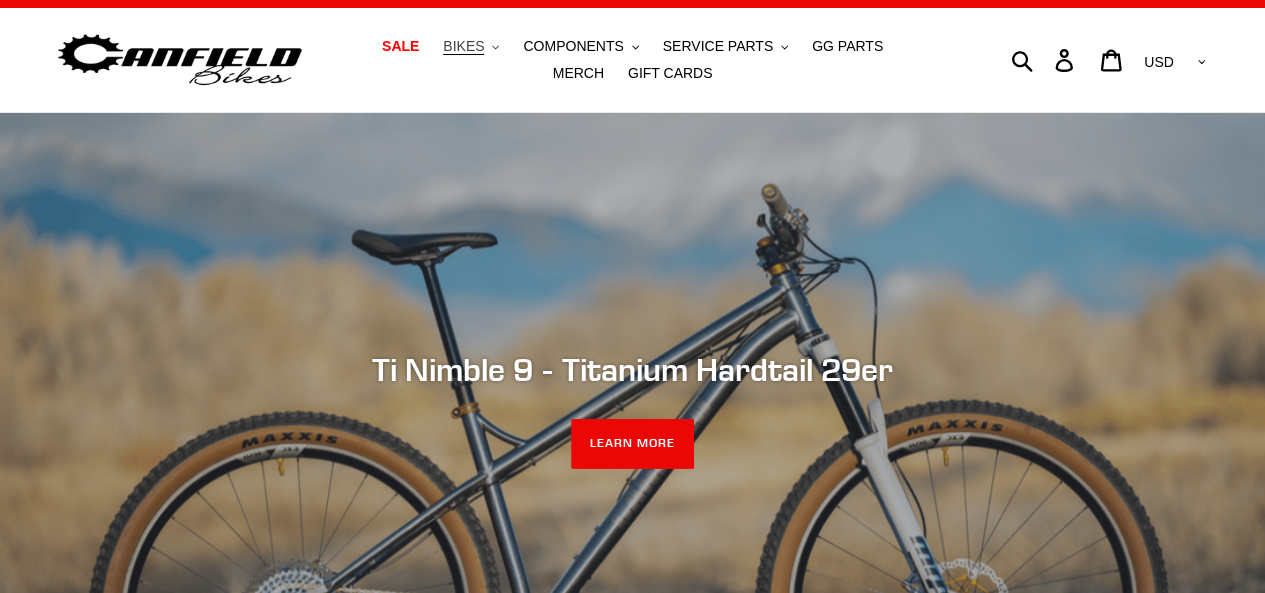 click on "BIKES .cls-1{fill:#231f20}" at bounding box center (471, 46) 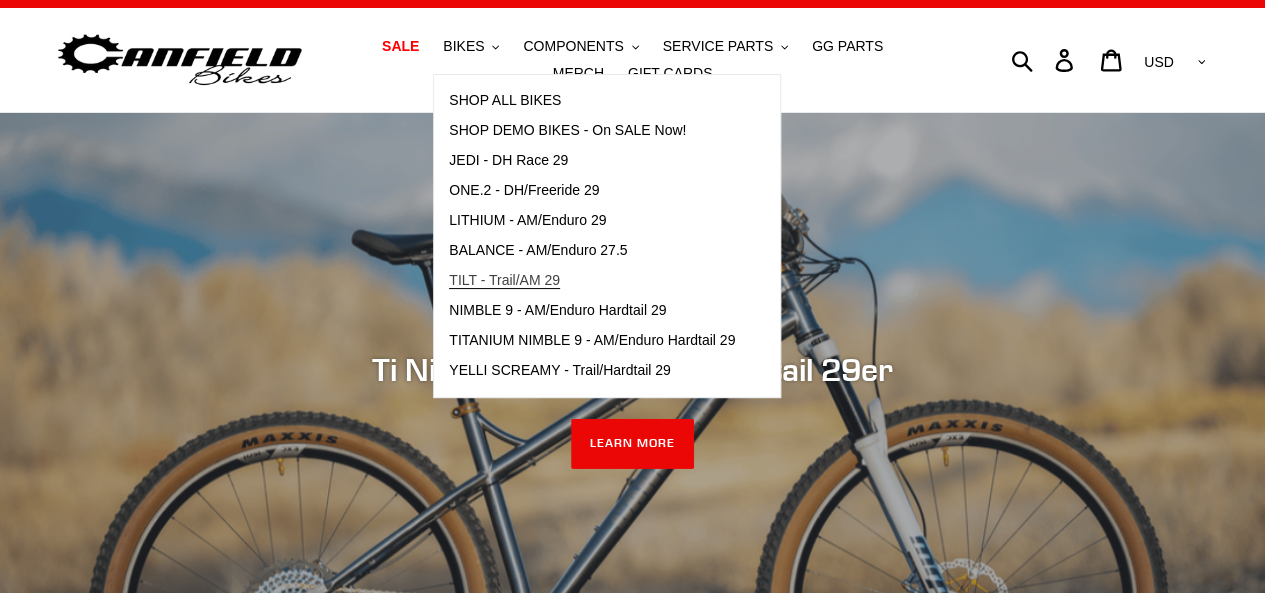 click on "TILT - Trail/AM 29" at bounding box center [504, 280] 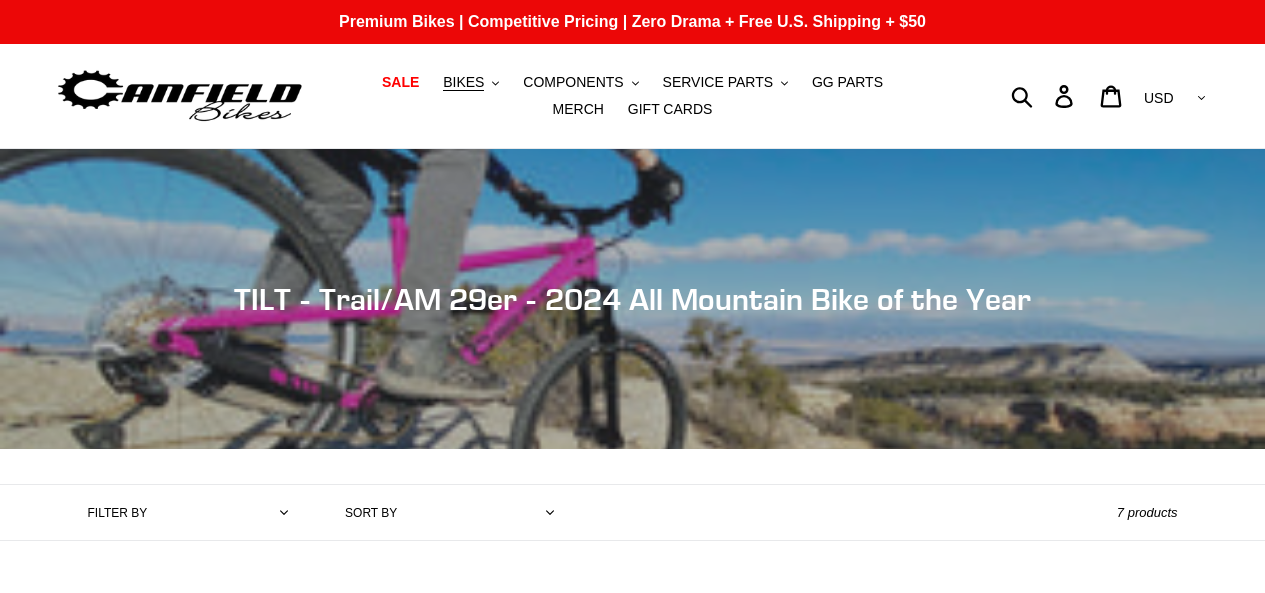 scroll, scrollTop: 0, scrollLeft: 0, axis: both 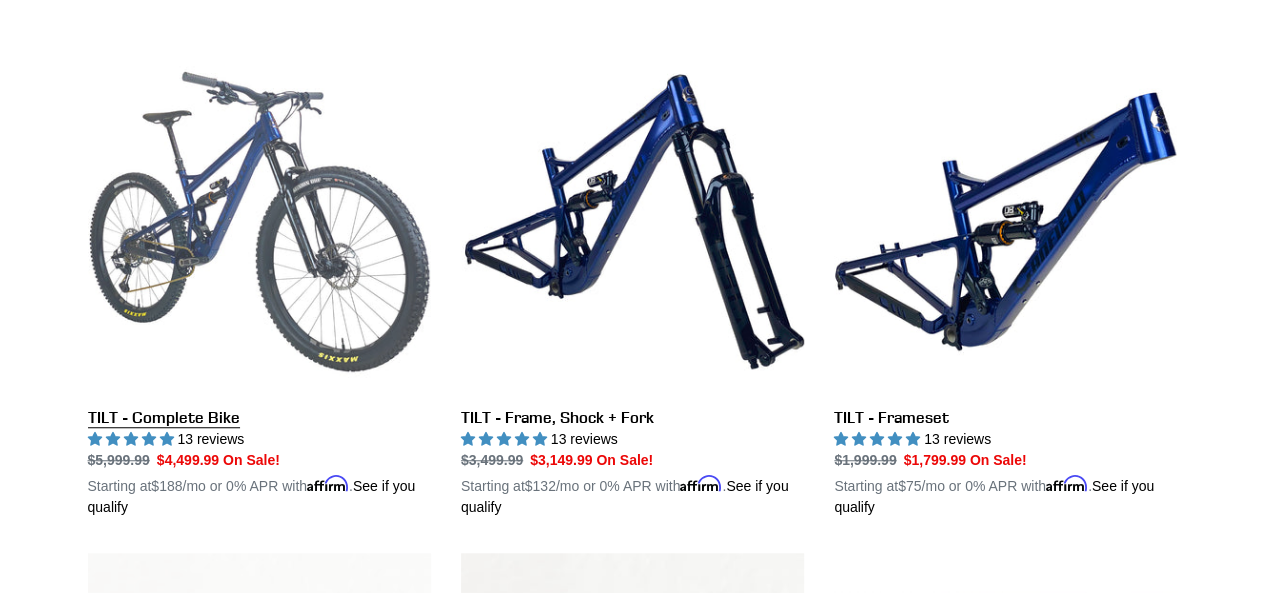 click on "TILT - Complete Bike" at bounding box center (259, 284) 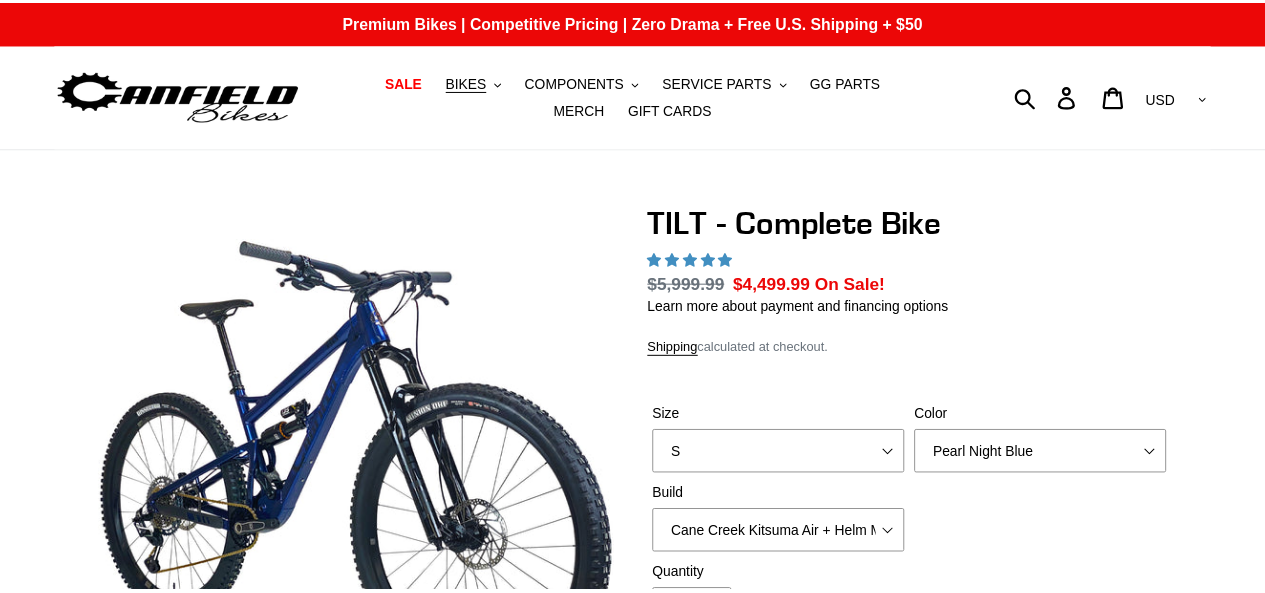 scroll, scrollTop: 0, scrollLeft: 0, axis: both 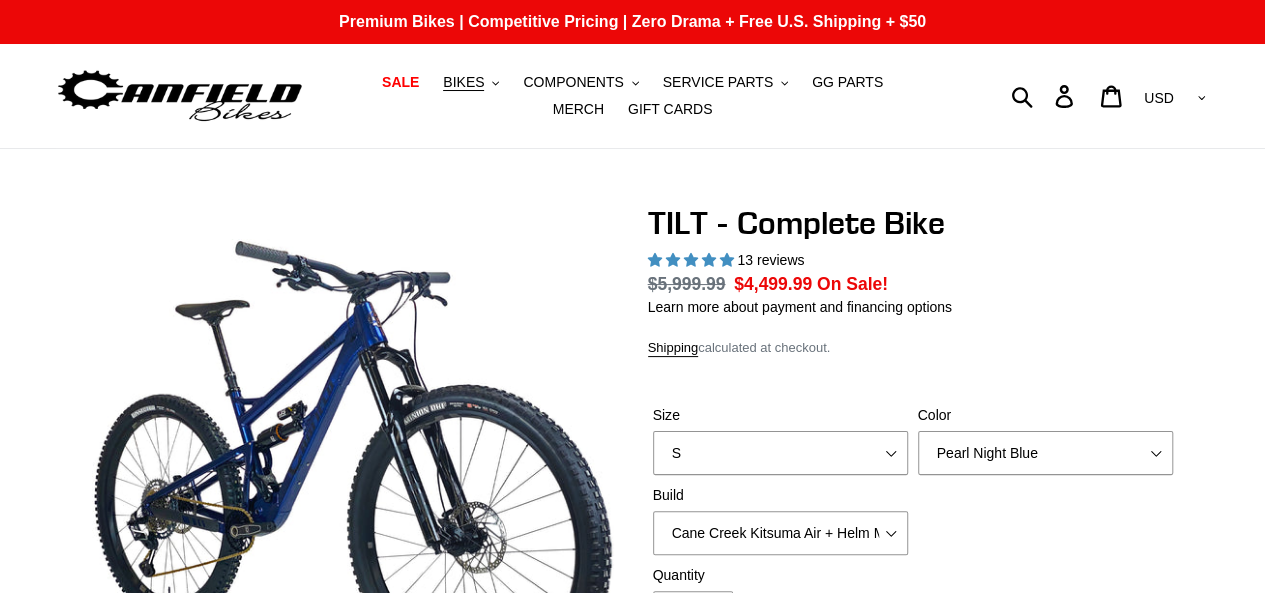 select on "highest-rating" 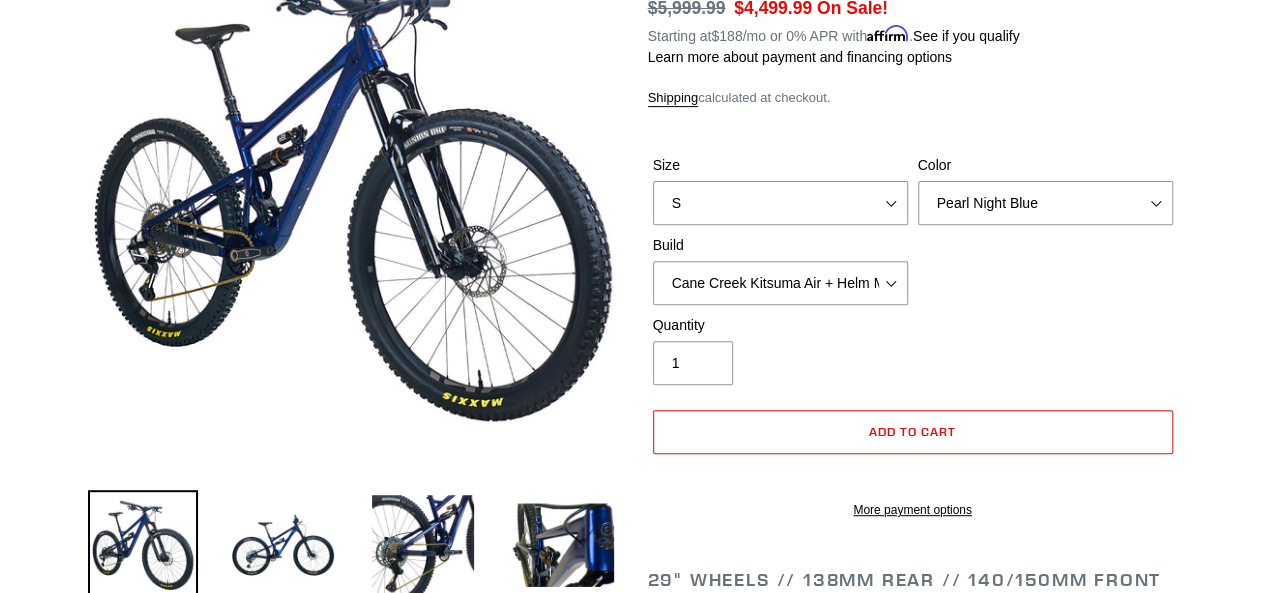 scroll, scrollTop: 306, scrollLeft: 0, axis: vertical 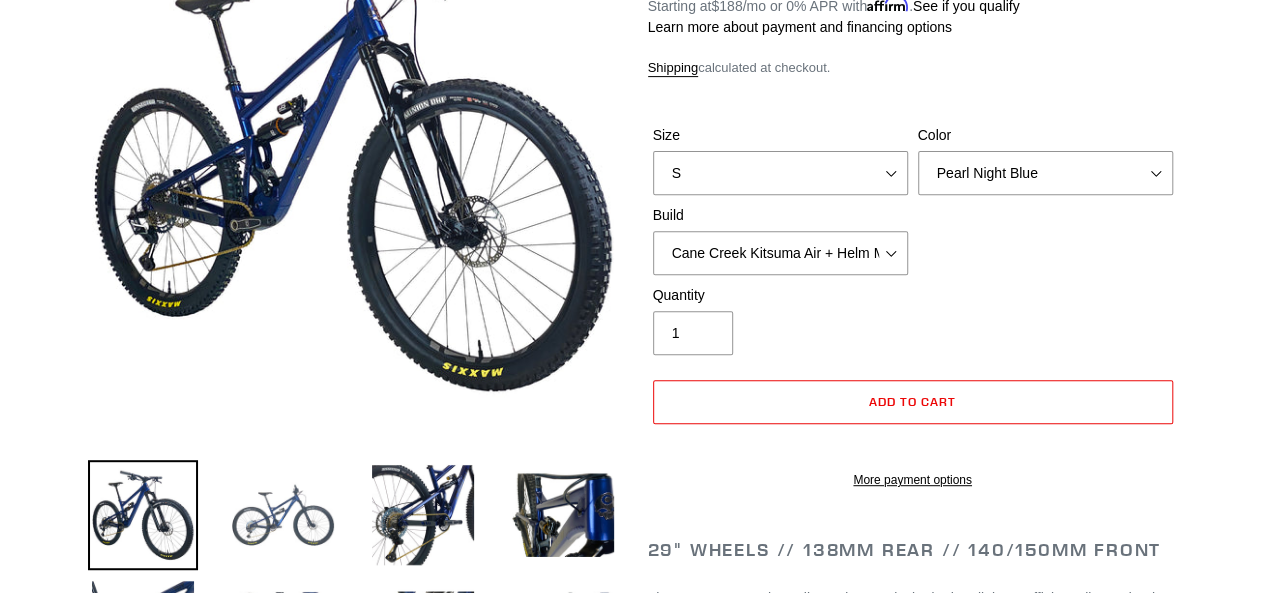 click at bounding box center [283, 515] 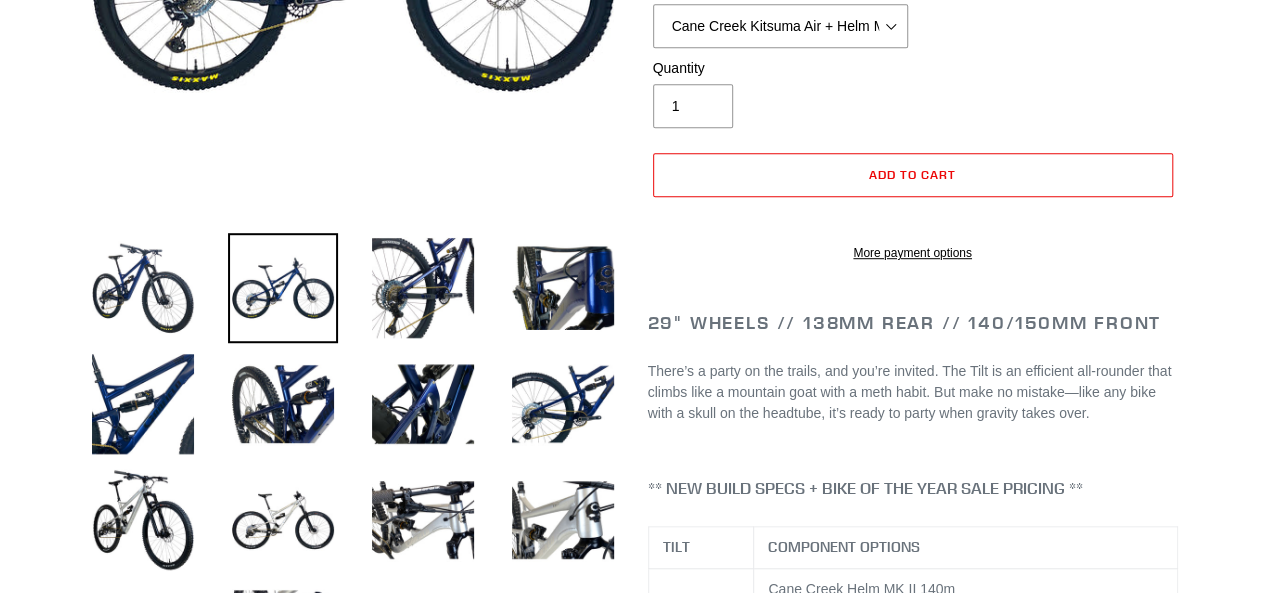scroll, scrollTop: 600, scrollLeft: 0, axis: vertical 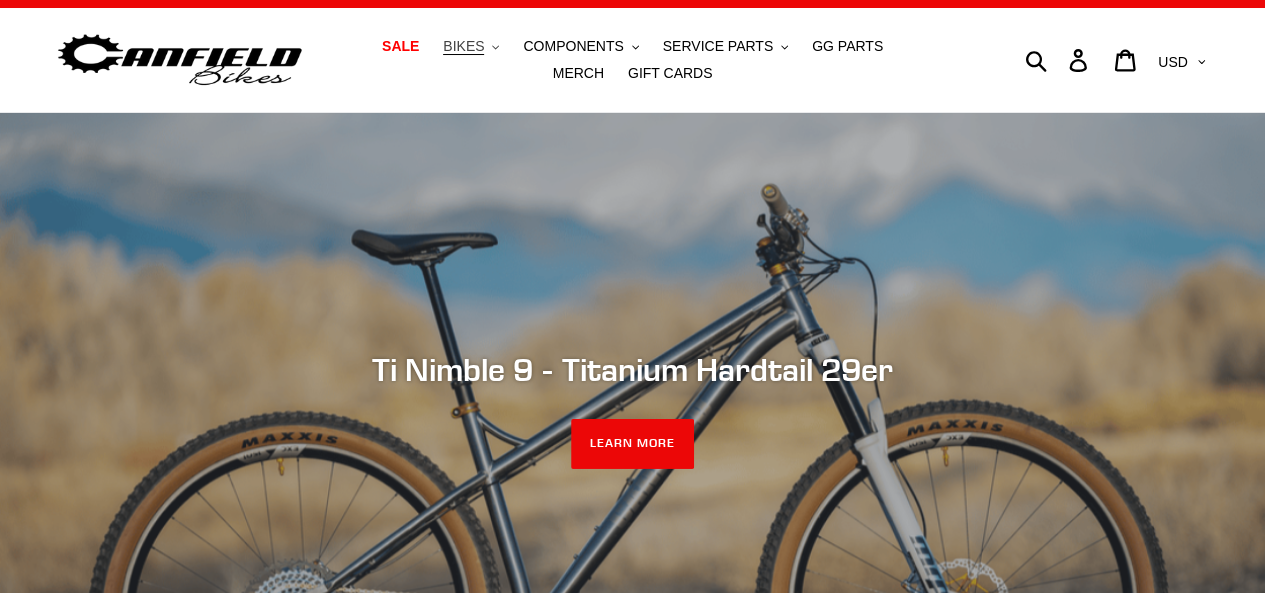 click on "BIKES .cls-1{fill:#231f20}" at bounding box center [471, 46] 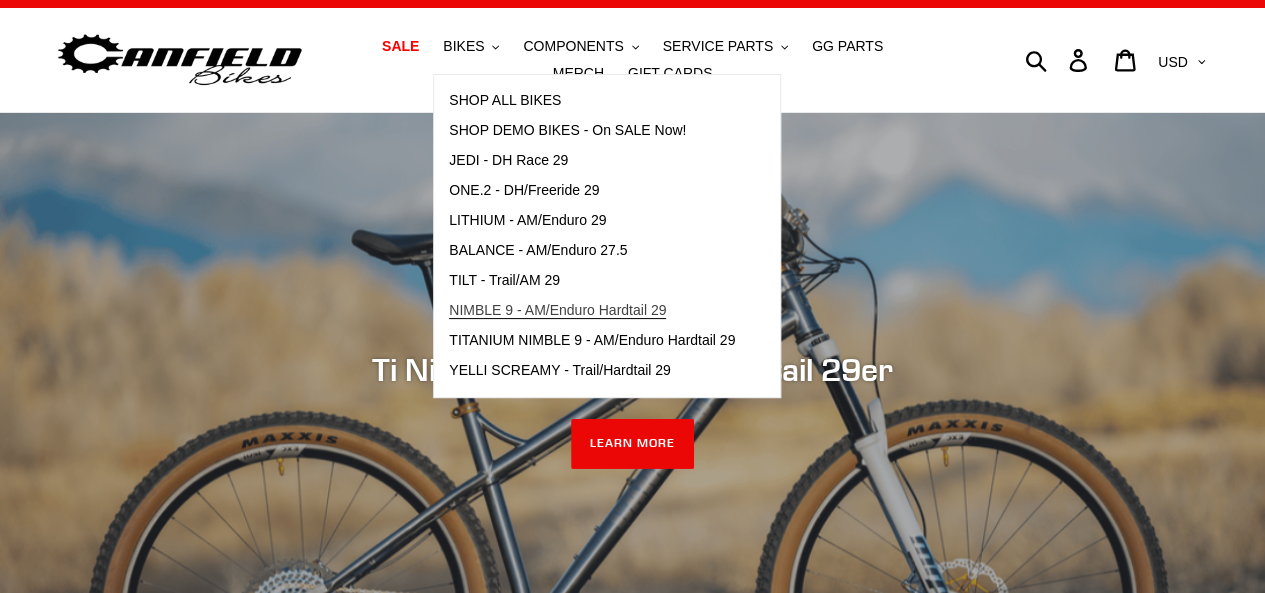 click on "NIMBLE 9 - AM/Enduro Hardtail 29" at bounding box center [557, 310] 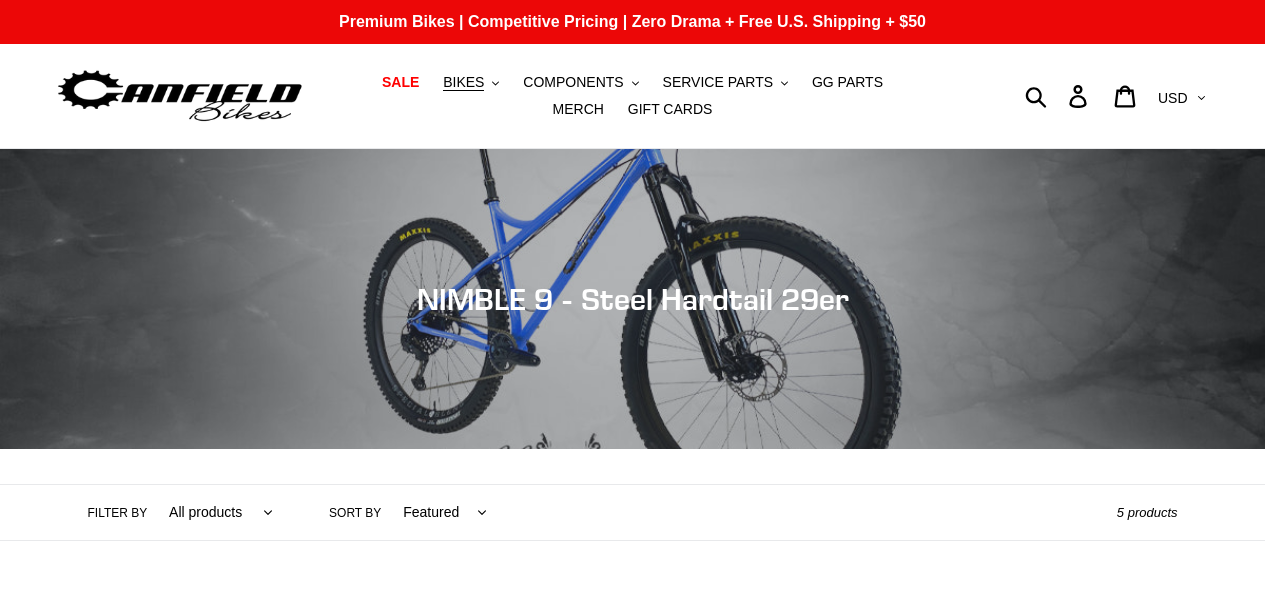 scroll, scrollTop: 0, scrollLeft: 0, axis: both 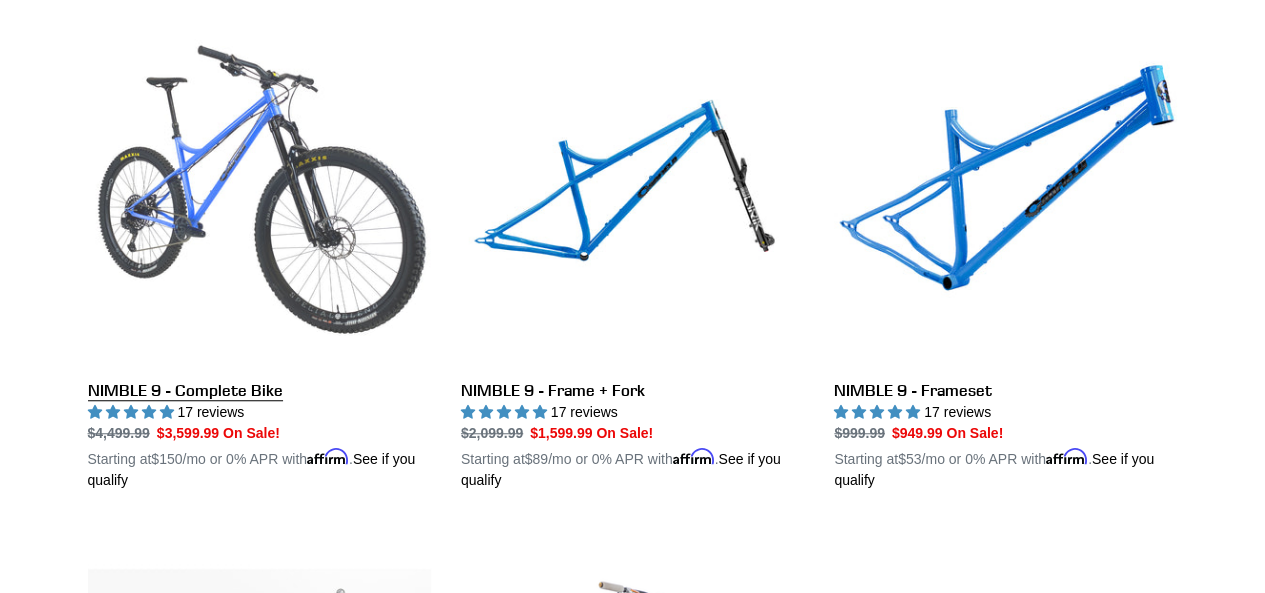 click on "NIMBLE 9 - Complete Bike" at bounding box center (259, 257) 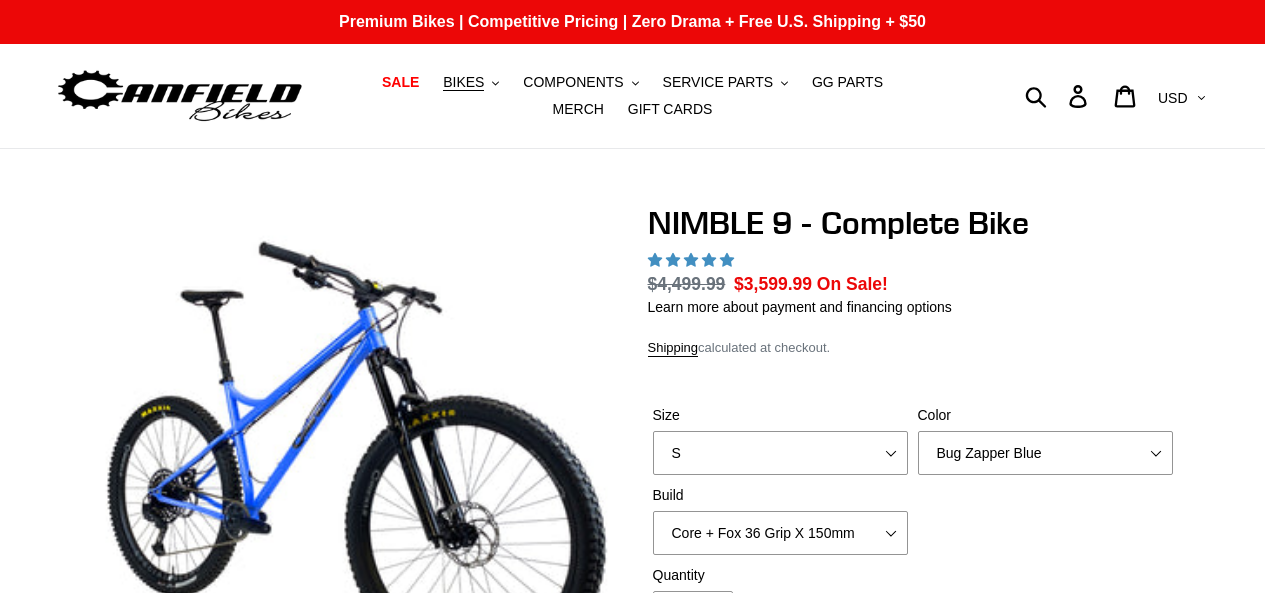 scroll, scrollTop: 0, scrollLeft: 0, axis: both 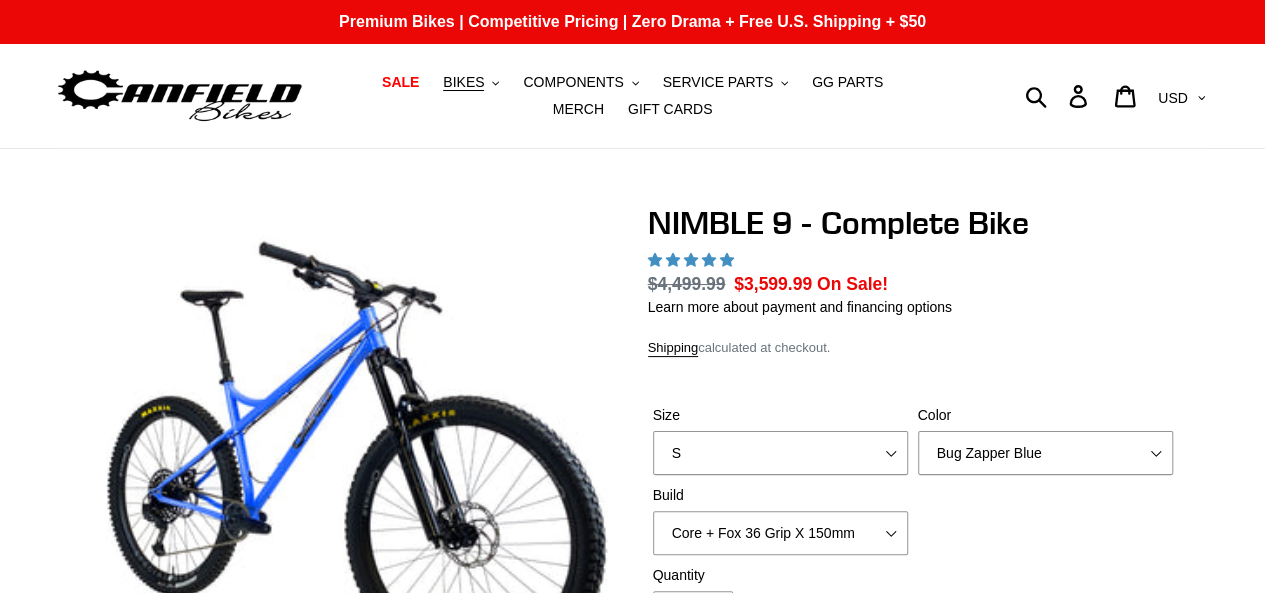 select on "highest-rating" 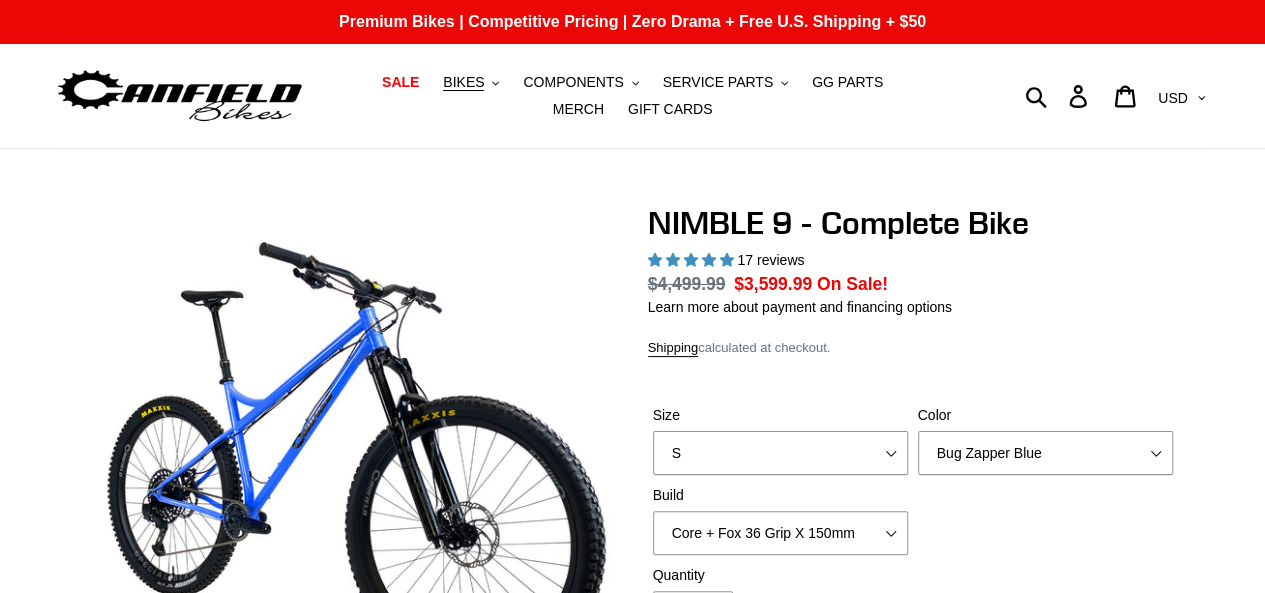 scroll, scrollTop: 0, scrollLeft: 0, axis: both 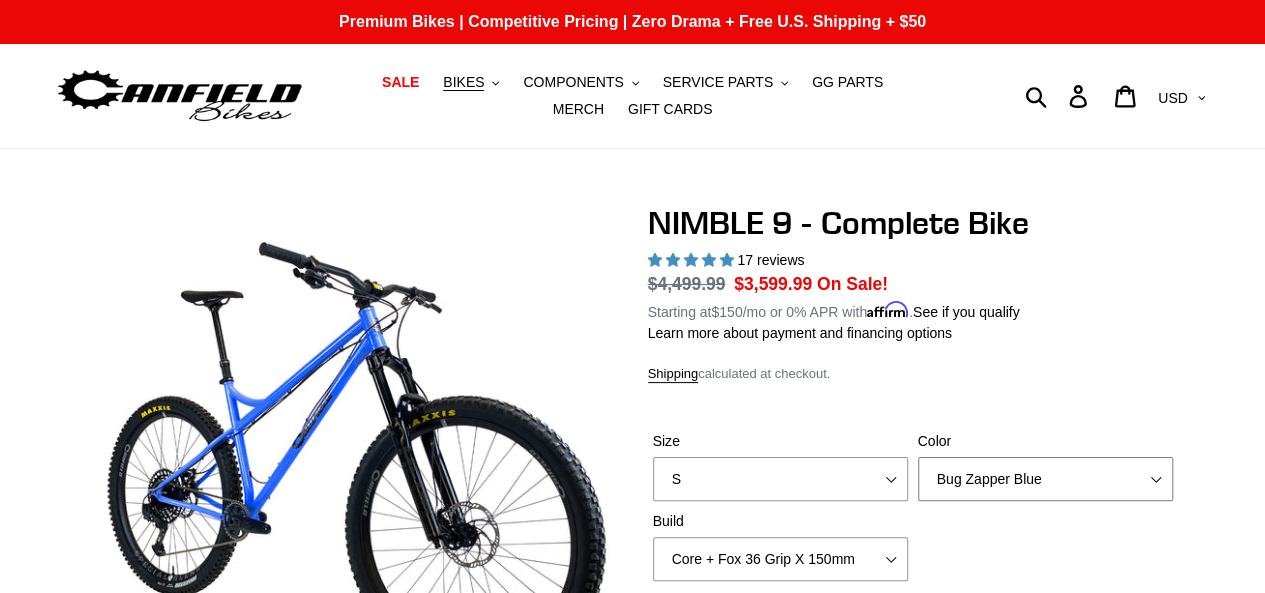 click on "Bug Zapper Blue
Purple Haze - Sold Out
Galaxy Black" at bounding box center [1045, 479] 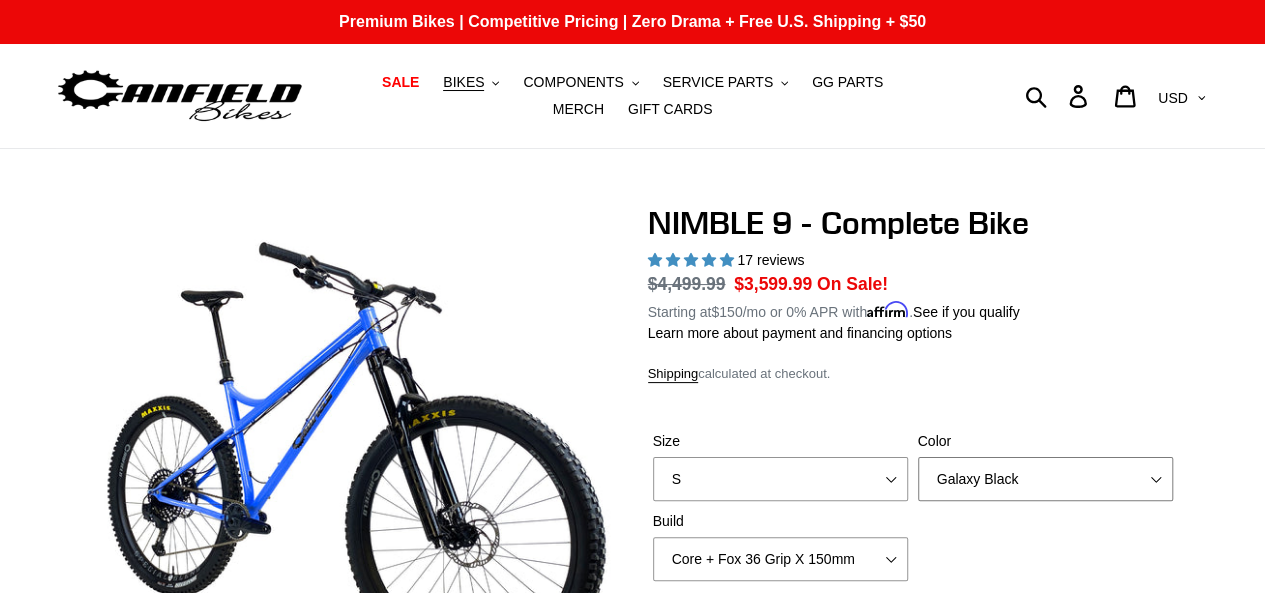 click on "Bug Zapper Blue
Purple Haze - Sold Out
Galaxy Black" at bounding box center [1045, 479] 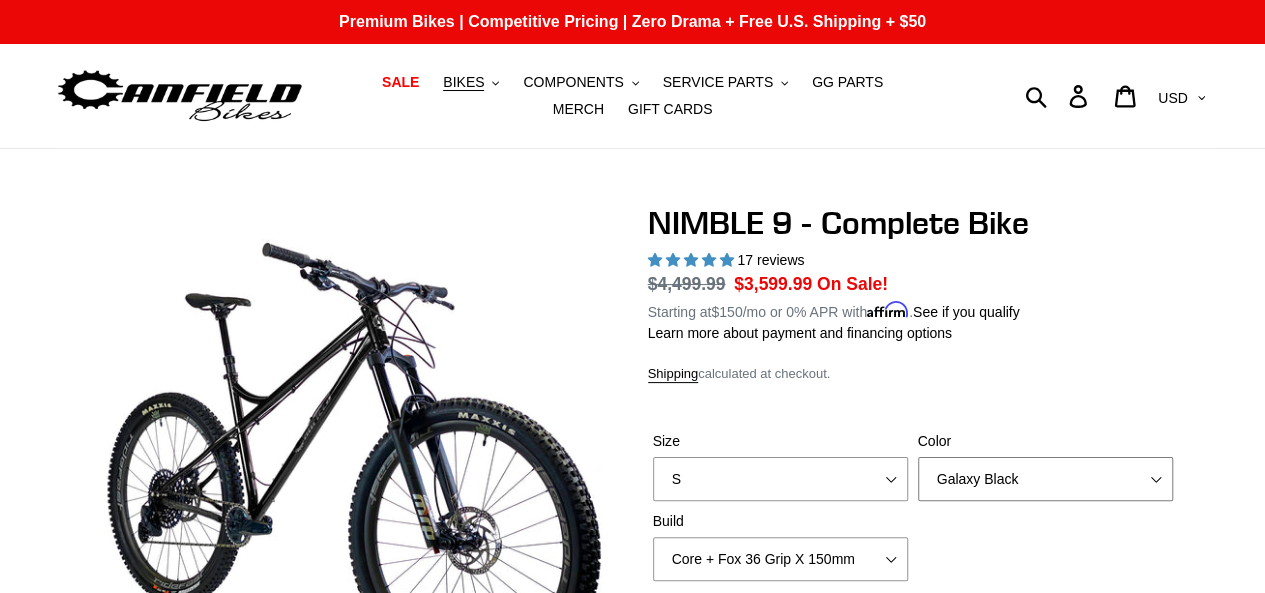 click on "Bug Zapper Blue
Purple Haze - Sold Out
Galaxy Black" at bounding box center [1045, 479] 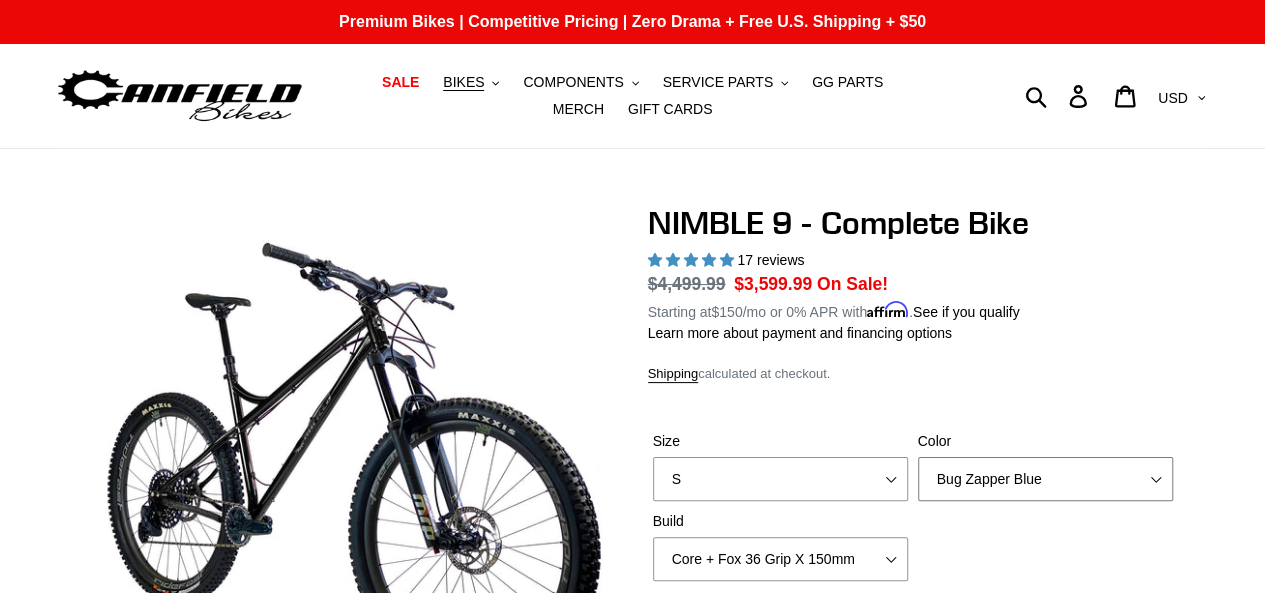 click on "Bug Zapper Blue
Purple Haze - Sold Out
Galaxy Black" at bounding box center [1045, 479] 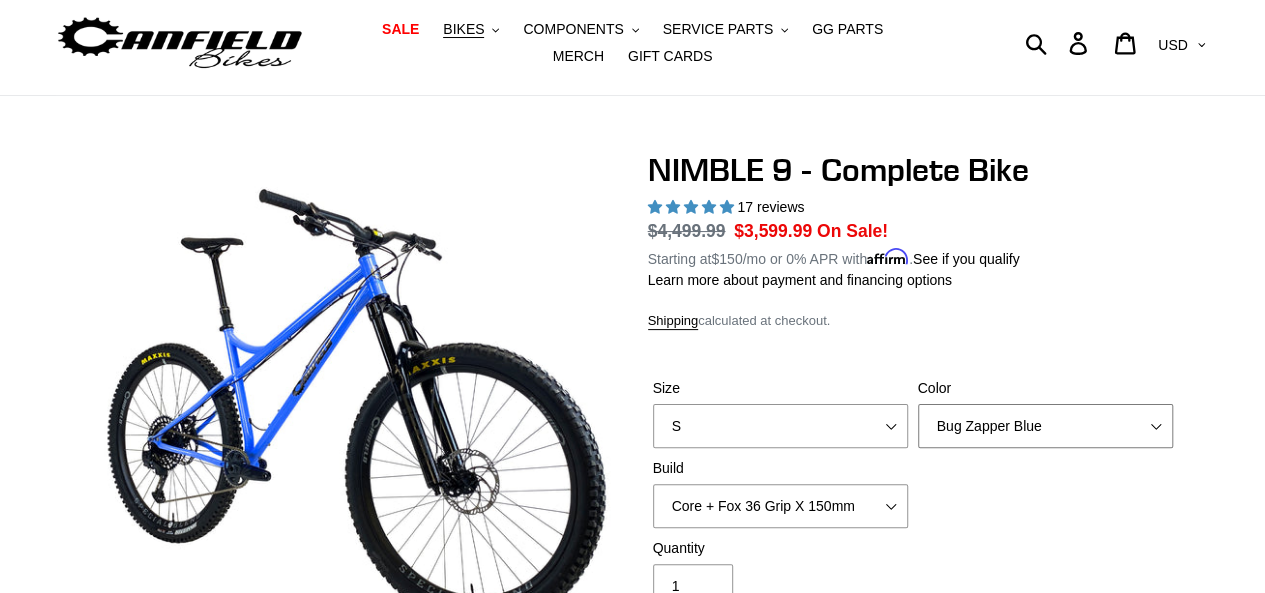 scroll, scrollTop: 226, scrollLeft: 0, axis: vertical 